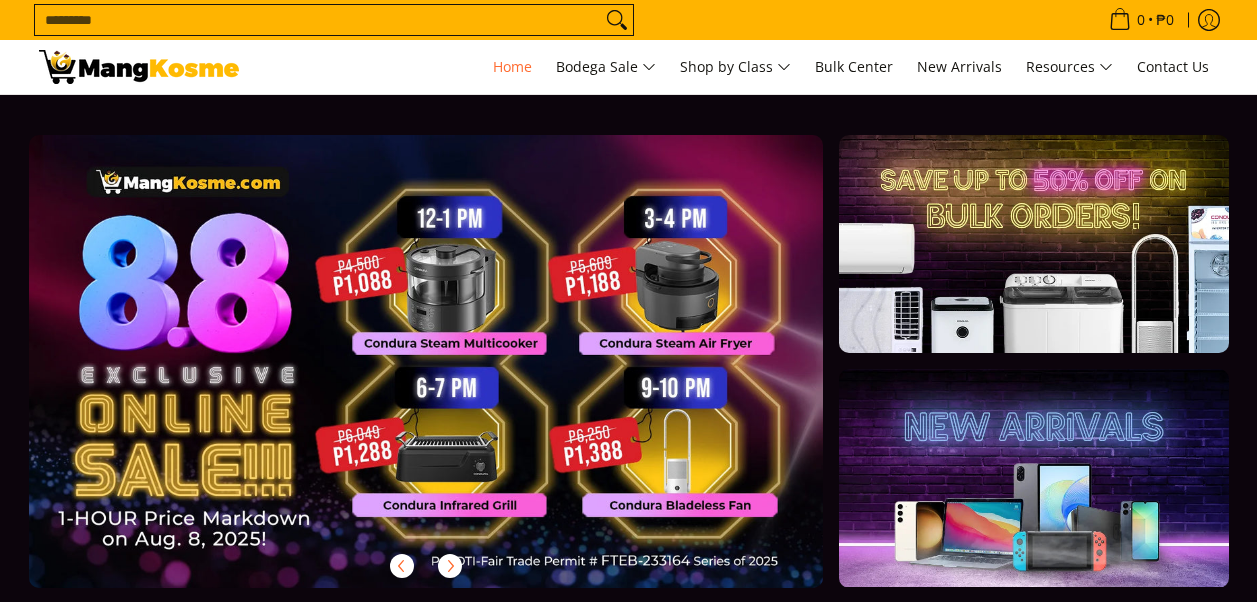 scroll, scrollTop: 0, scrollLeft: 0, axis: both 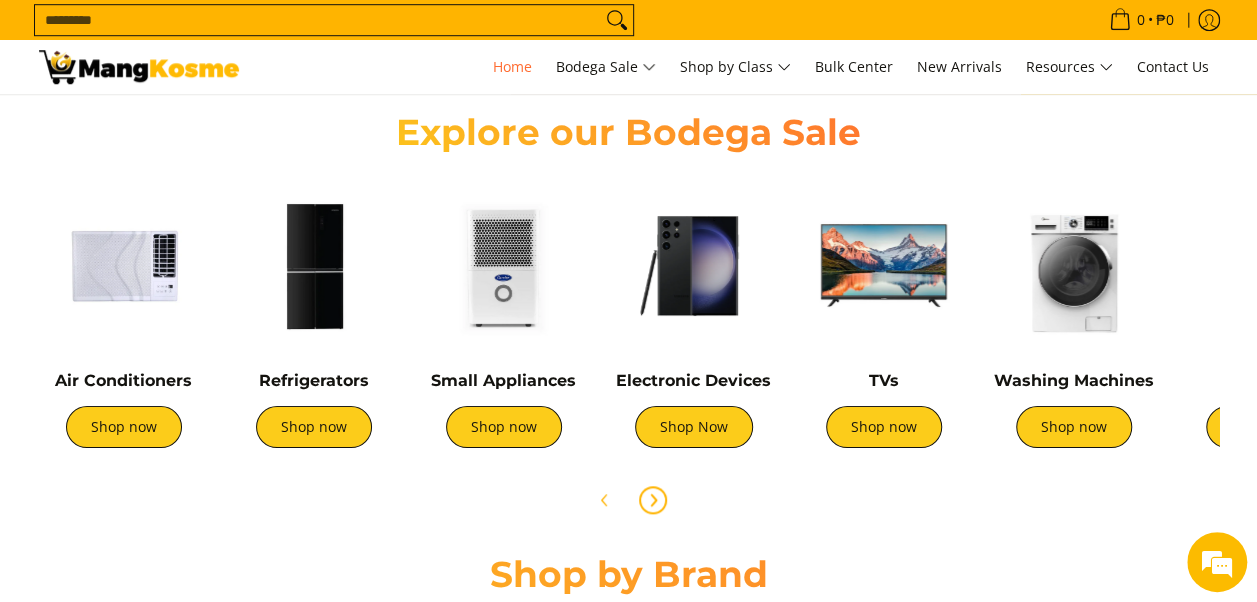 click 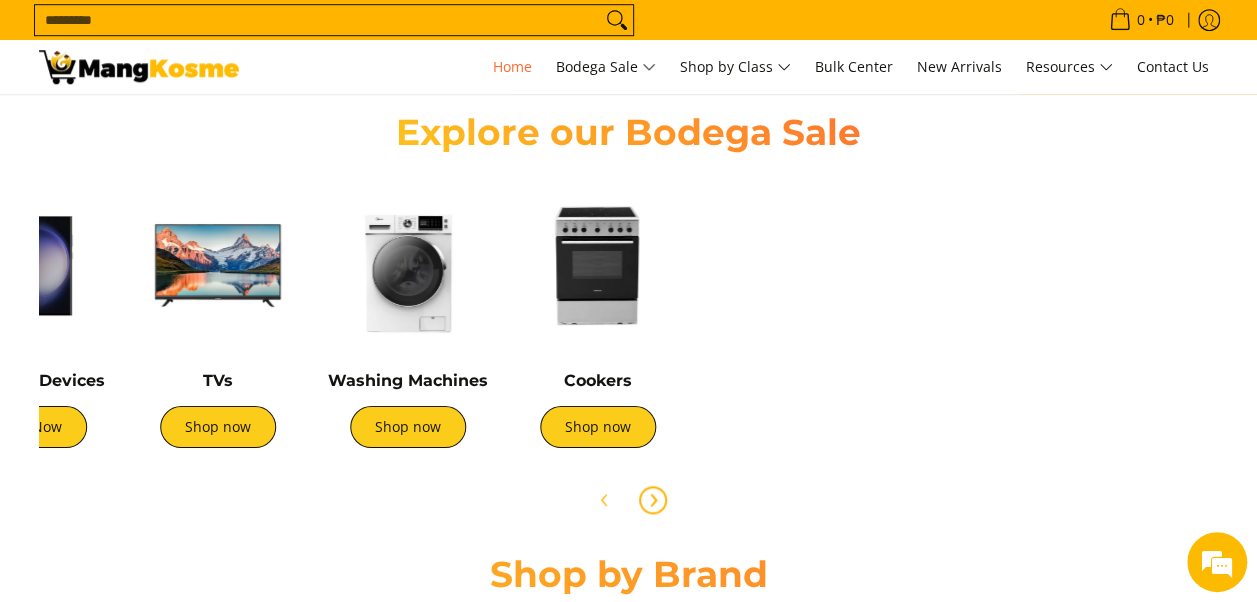 scroll, scrollTop: 0, scrollLeft: 666, axis: horizontal 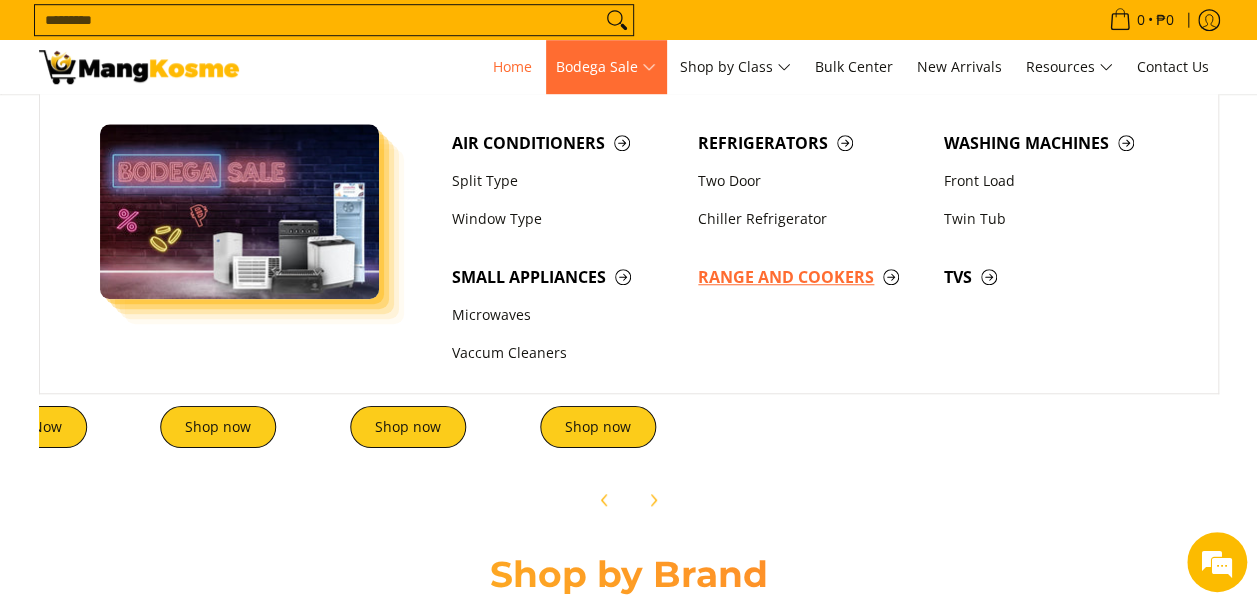 click on "Range and Cookers" at bounding box center (811, 277) 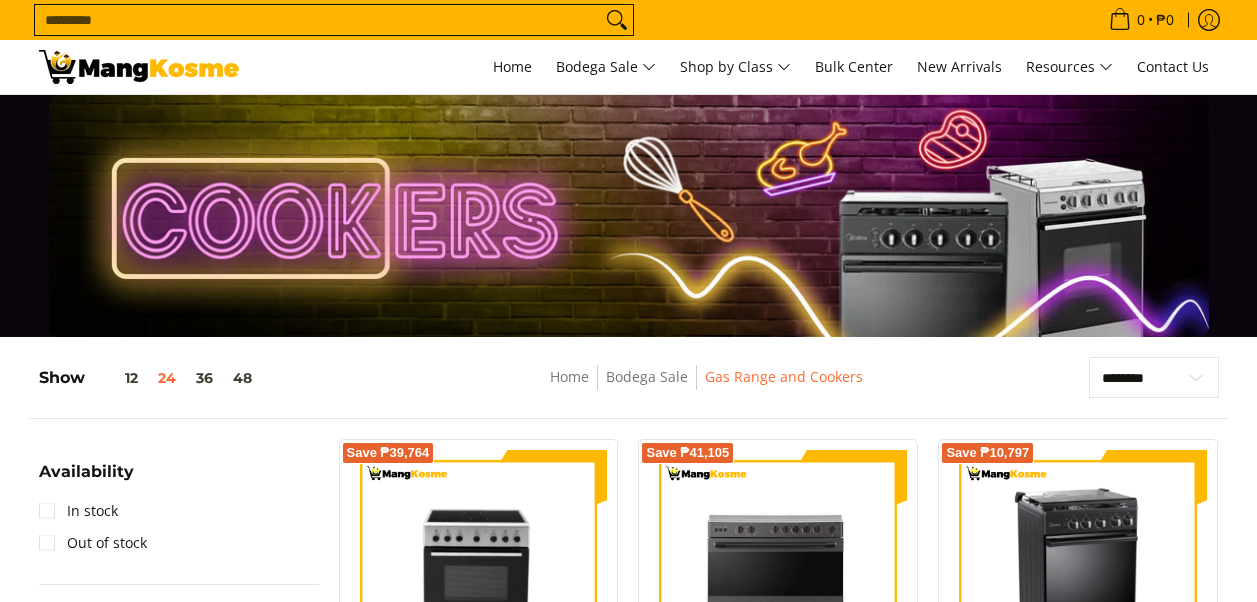 scroll, scrollTop: 300, scrollLeft: 0, axis: vertical 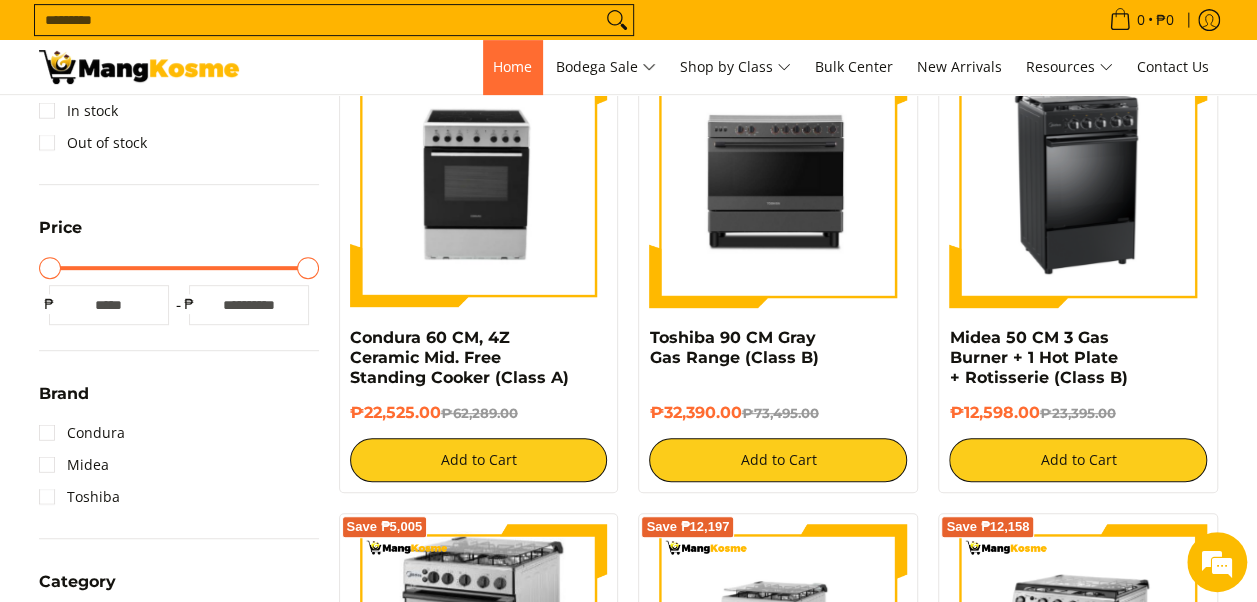 click on "Home" at bounding box center (512, 66) 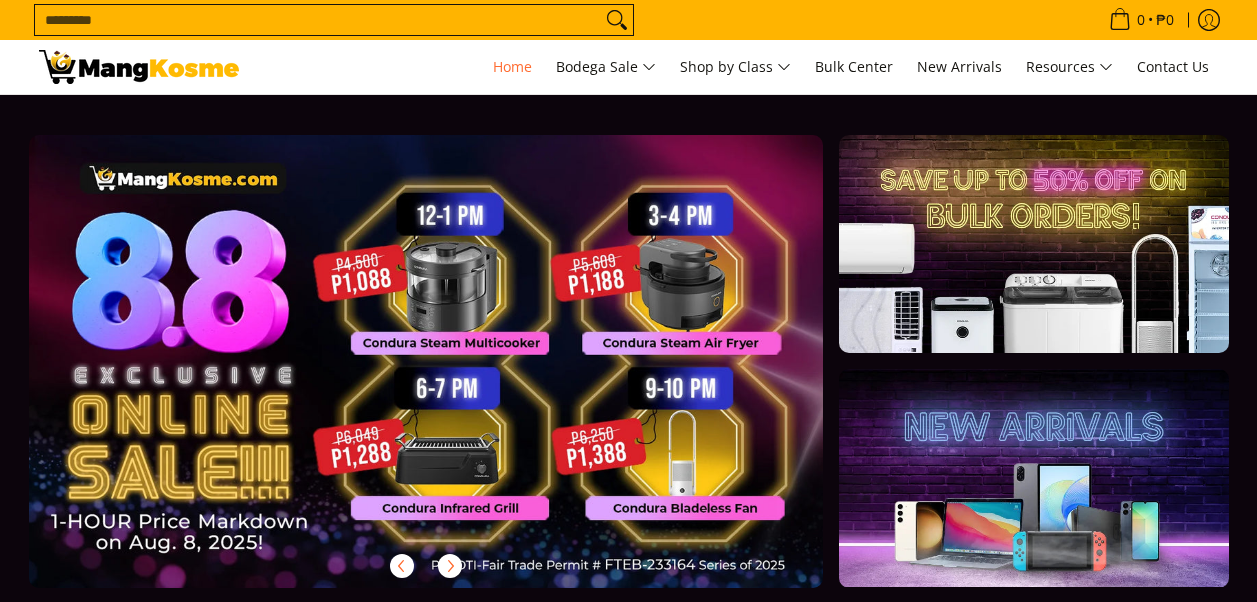 scroll, scrollTop: 0, scrollLeft: 0, axis: both 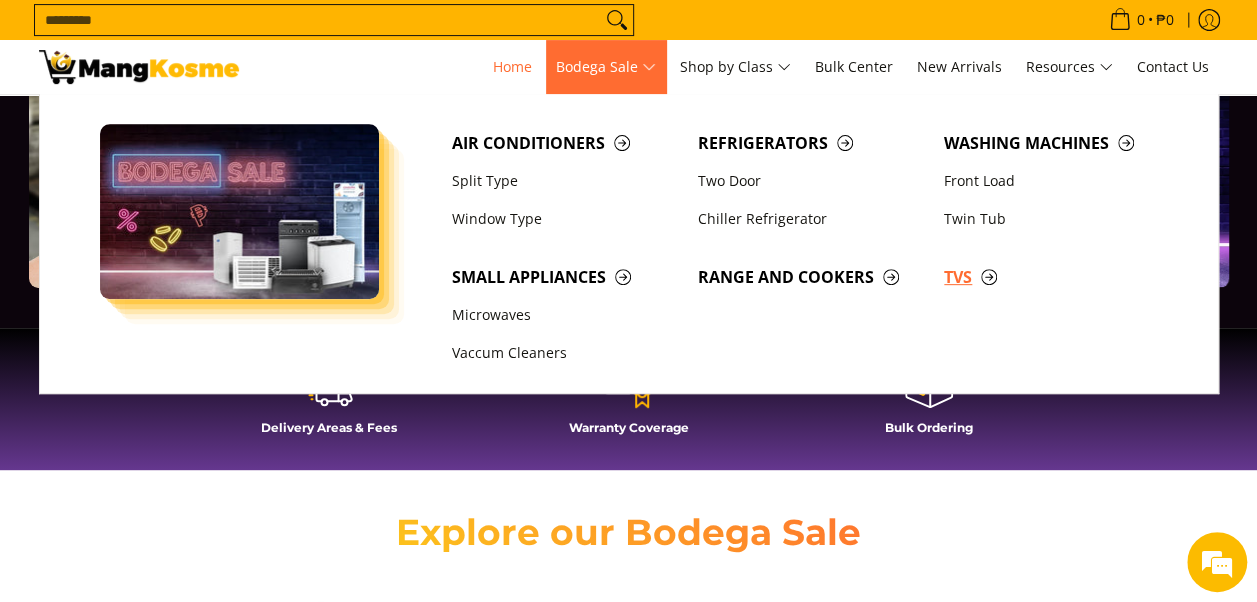click on "TVs" at bounding box center [1057, 277] 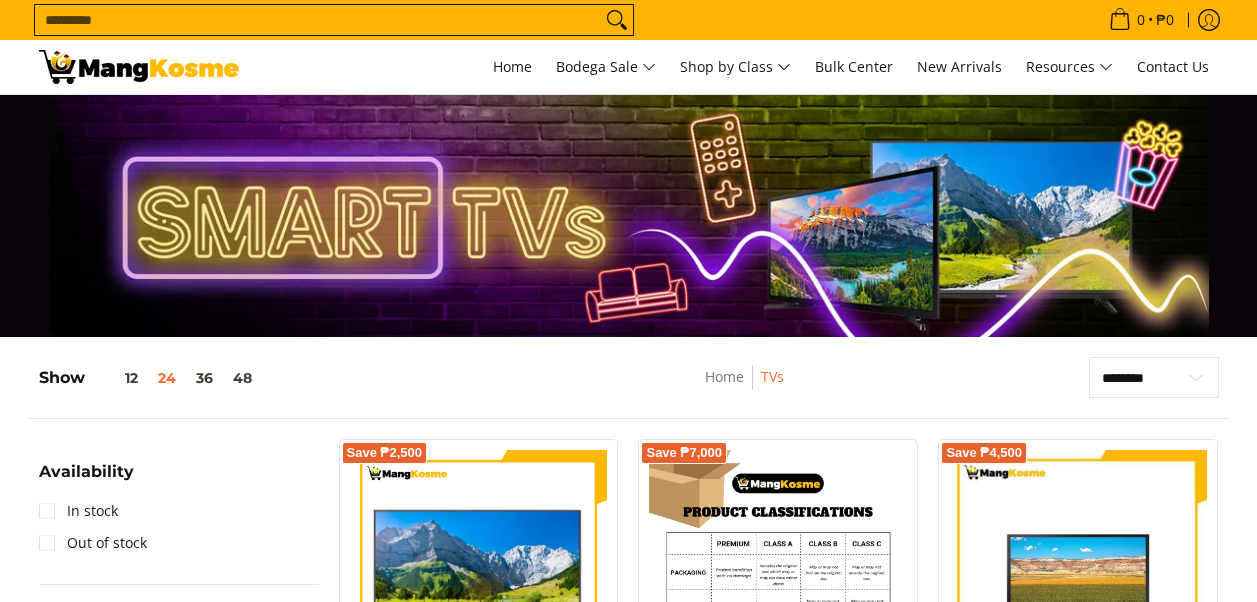 scroll, scrollTop: 300, scrollLeft: 0, axis: vertical 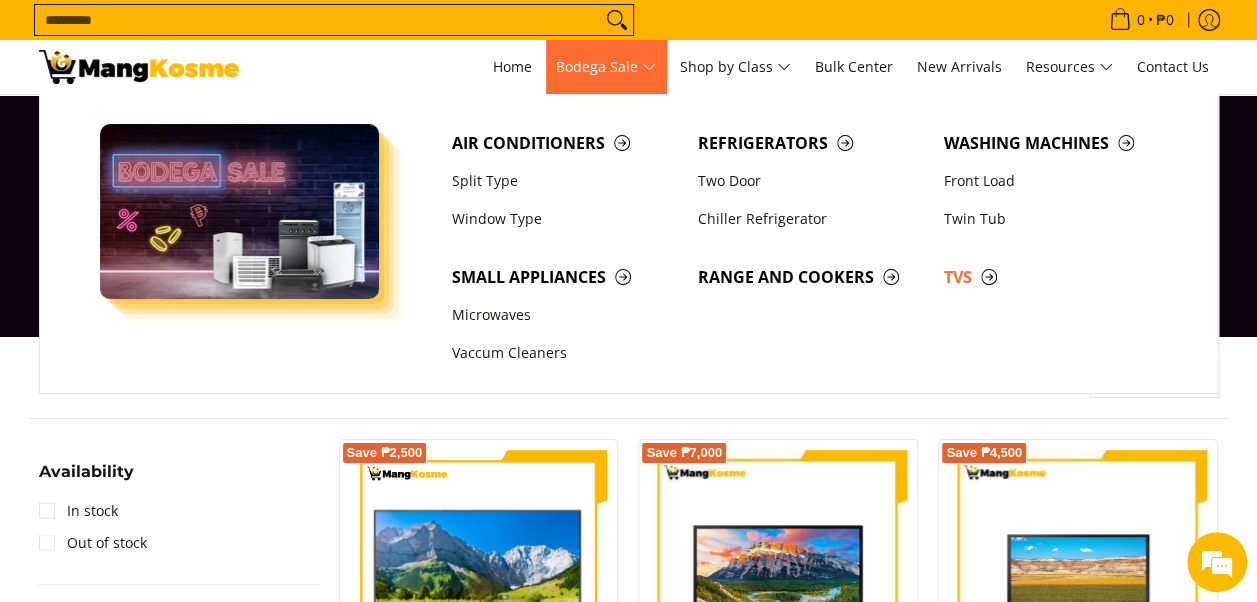 click on "Bodega Sale" at bounding box center (606, 67) 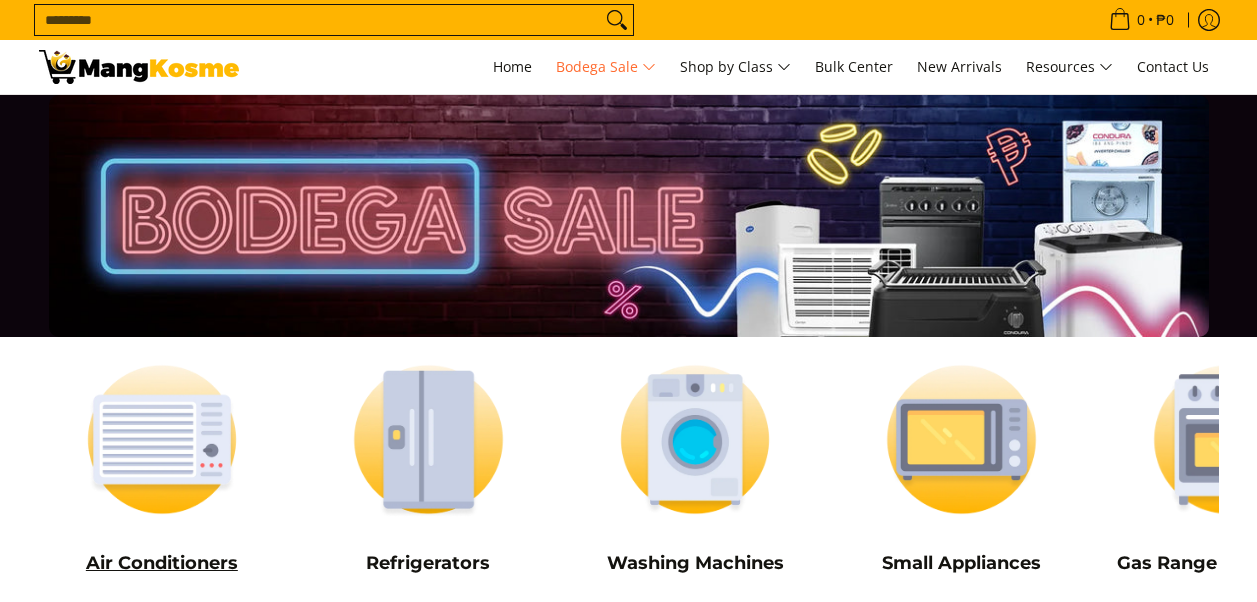 scroll, scrollTop: 0, scrollLeft: 0, axis: both 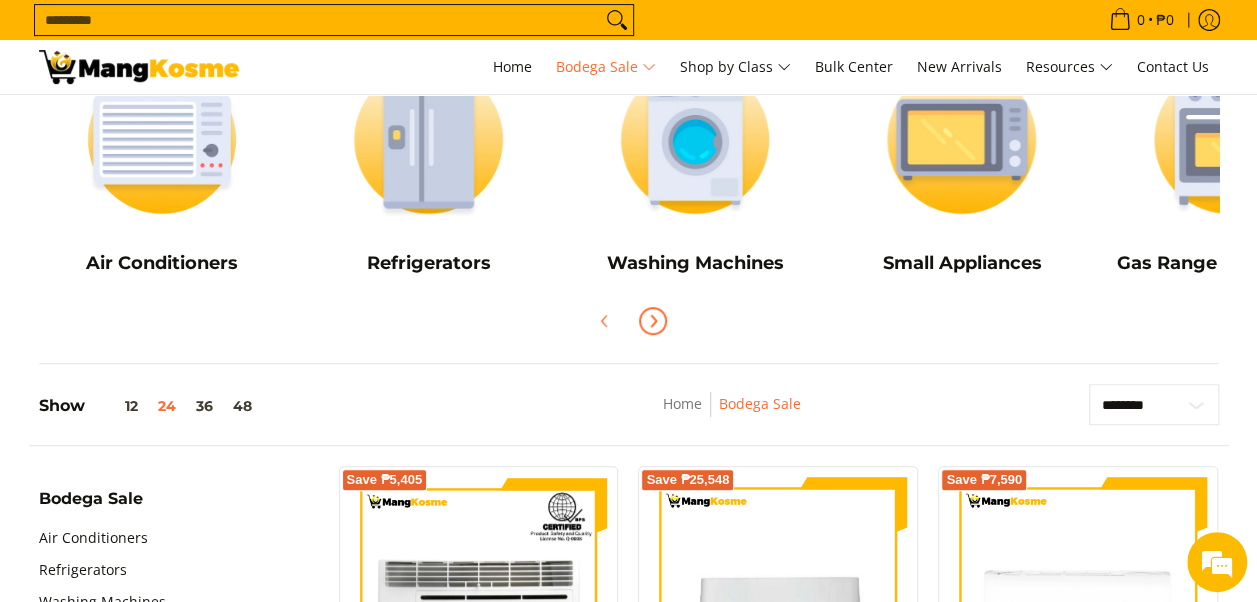 click 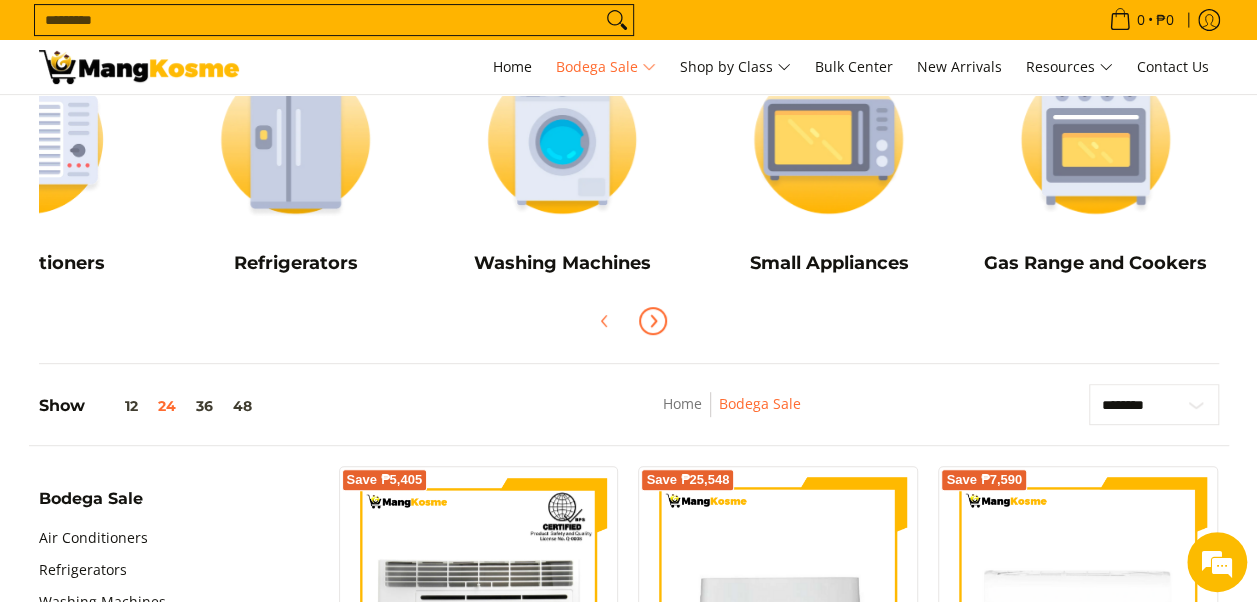 scroll, scrollTop: 0, scrollLeft: 133, axis: horizontal 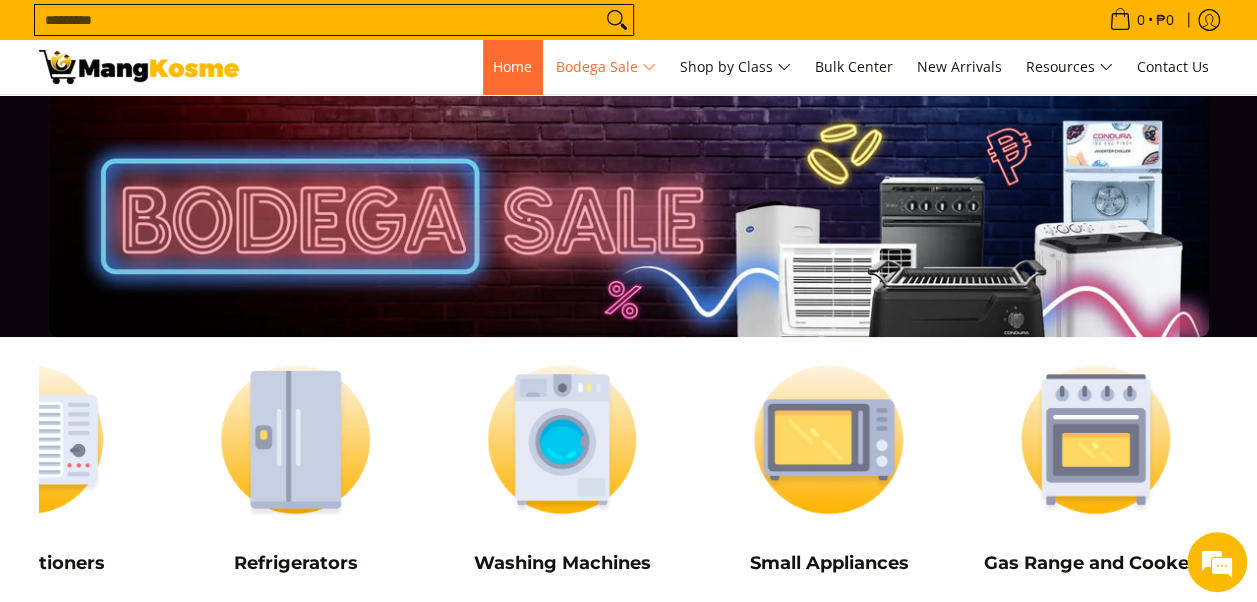 click on "Home" at bounding box center (512, 66) 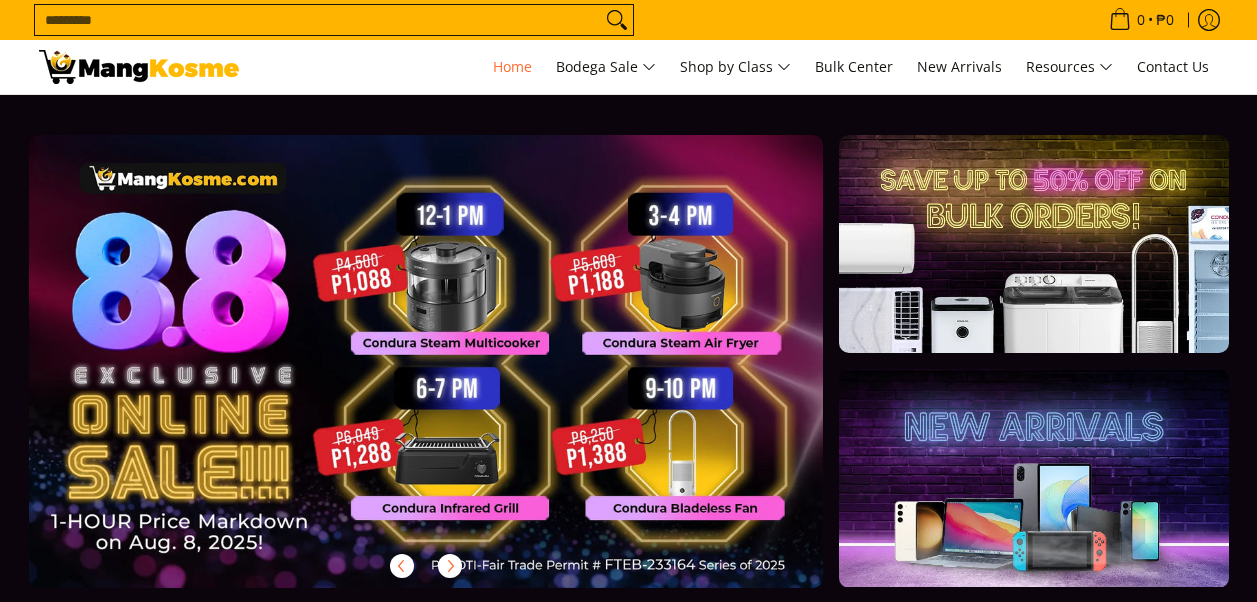 scroll, scrollTop: 0, scrollLeft: 0, axis: both 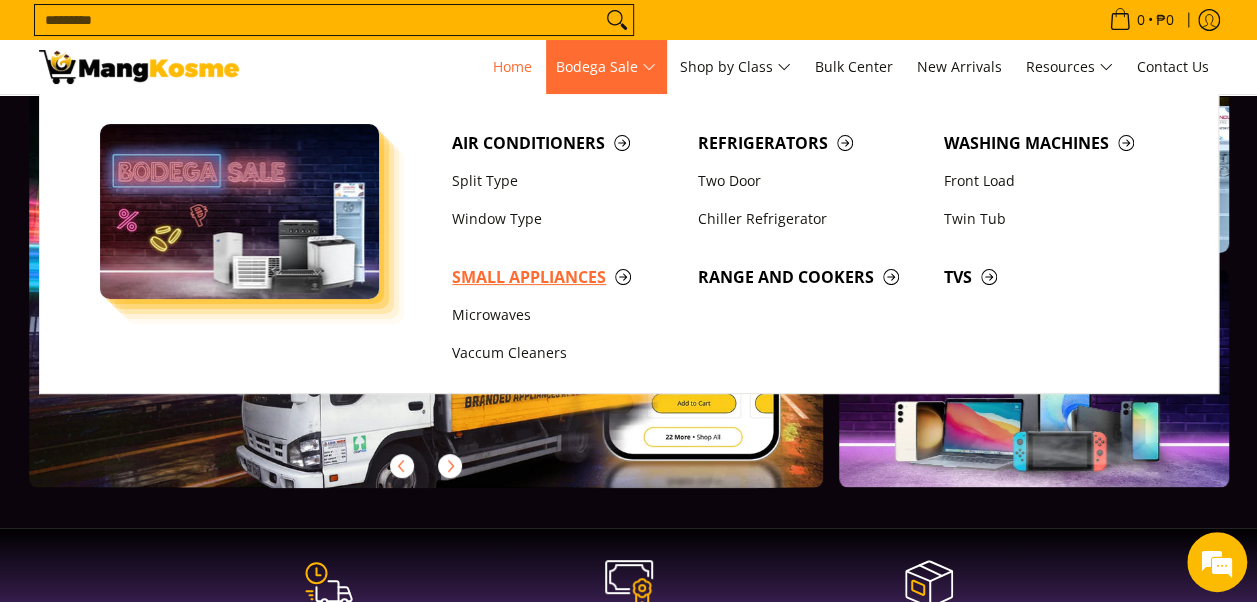click on "Small Appliances" at bounding box center (565, 277) 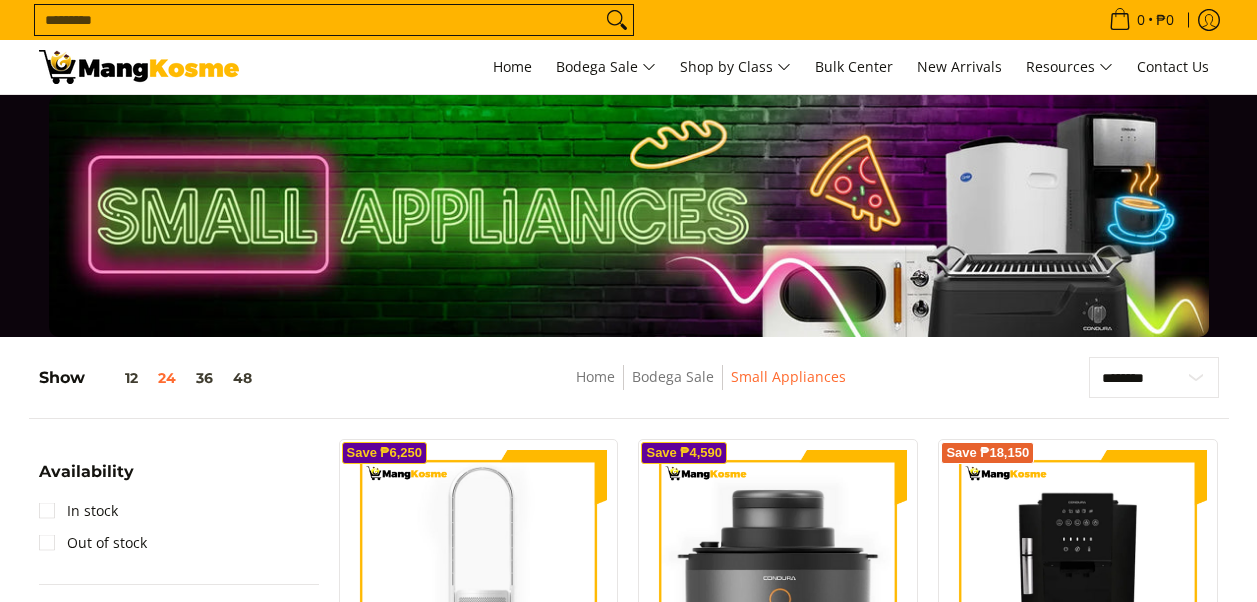scroll, scrollTop: 300, scrollLeft: 0, axis: vertical 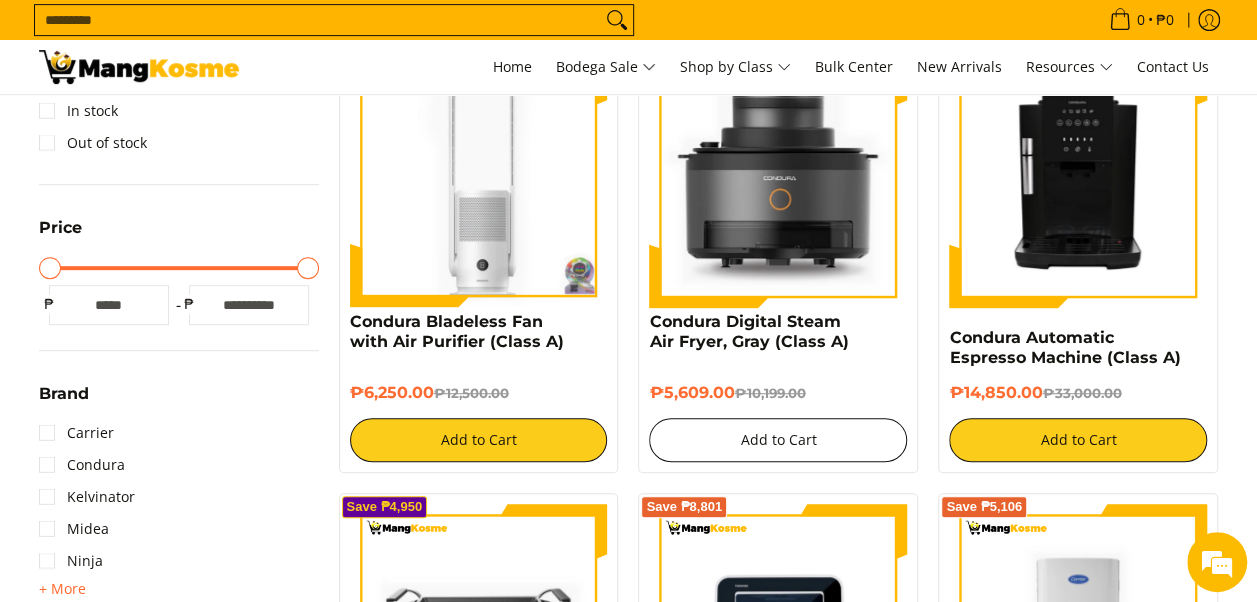click on "Add to Cart" at bounding box center (778, 440) 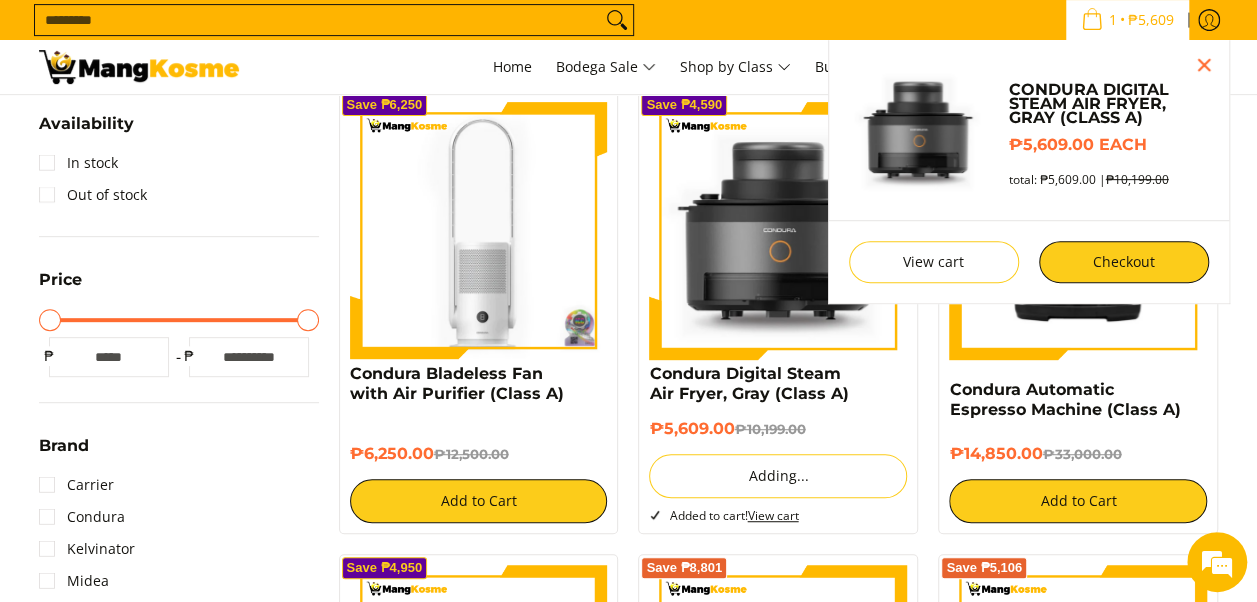 scroll, scrollTop: 345, scrollLeft: 0, axis: vertical 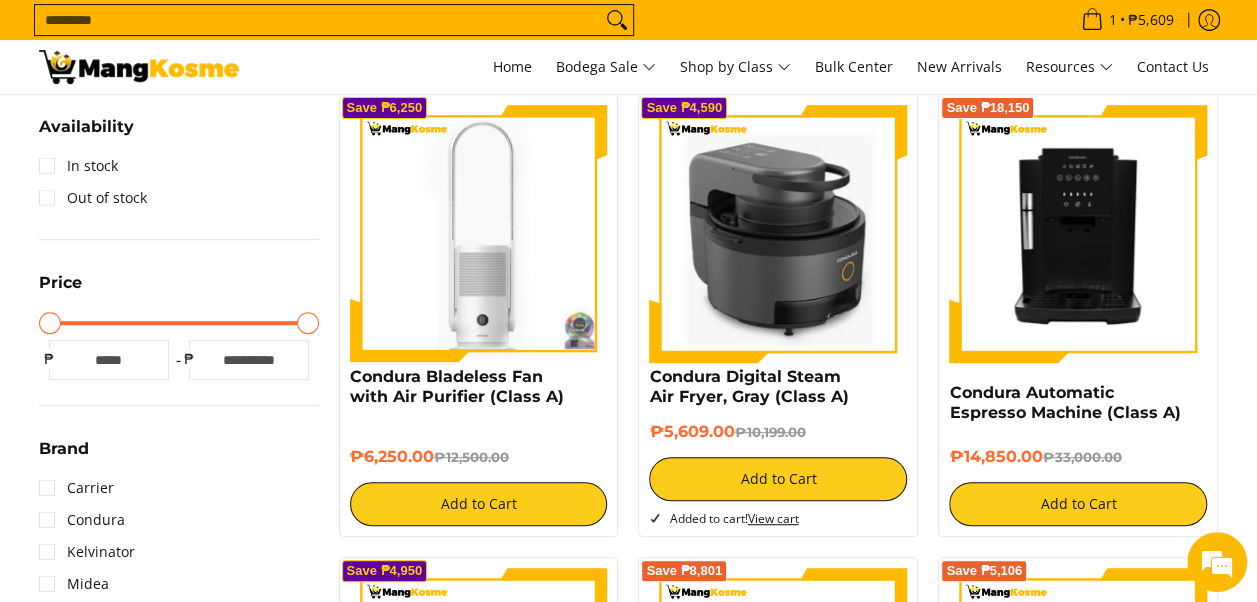 click at bounding box center [778, 234] 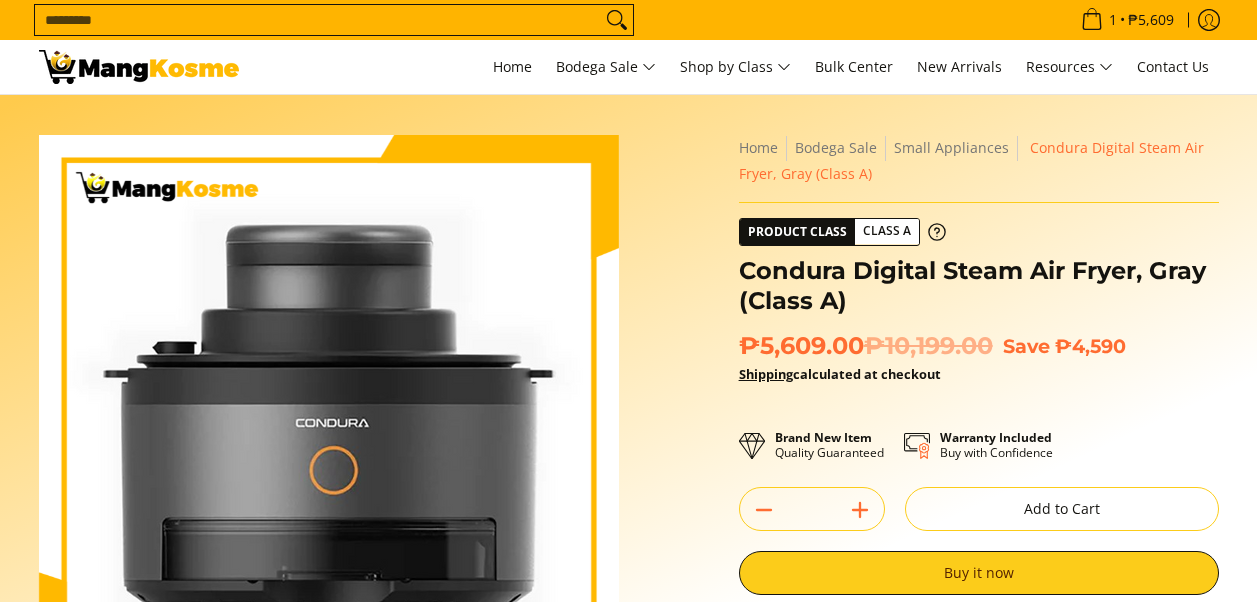 scroll, scrollTop: 100, scrollLeft: 0, axis: vertical 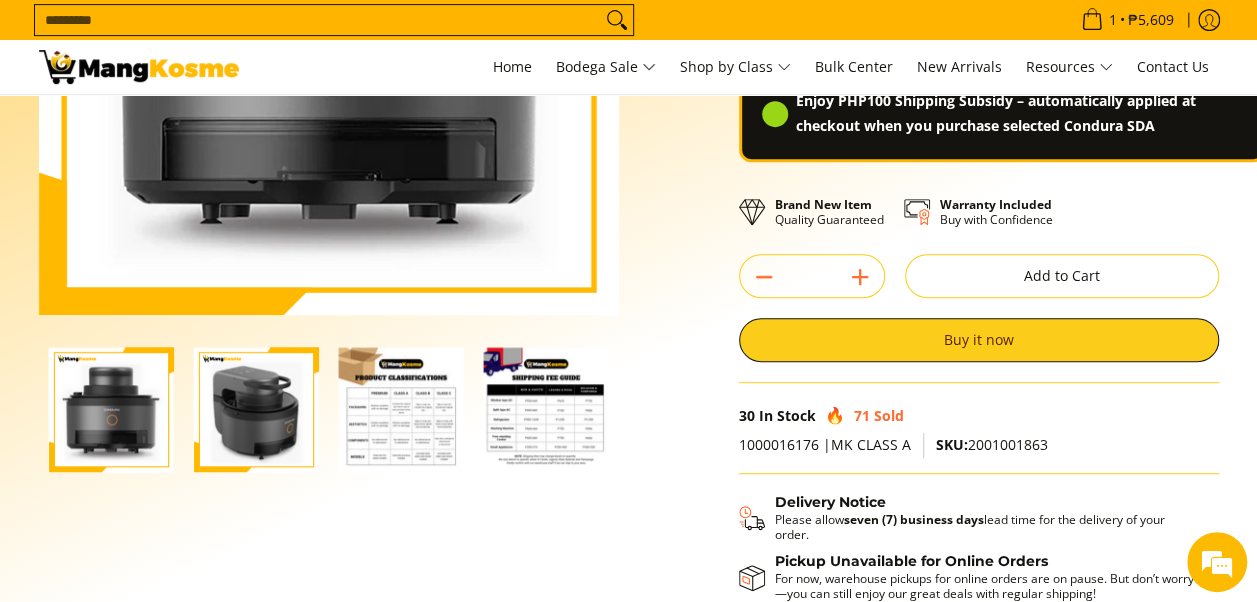 click at bounding box center [256, 409] 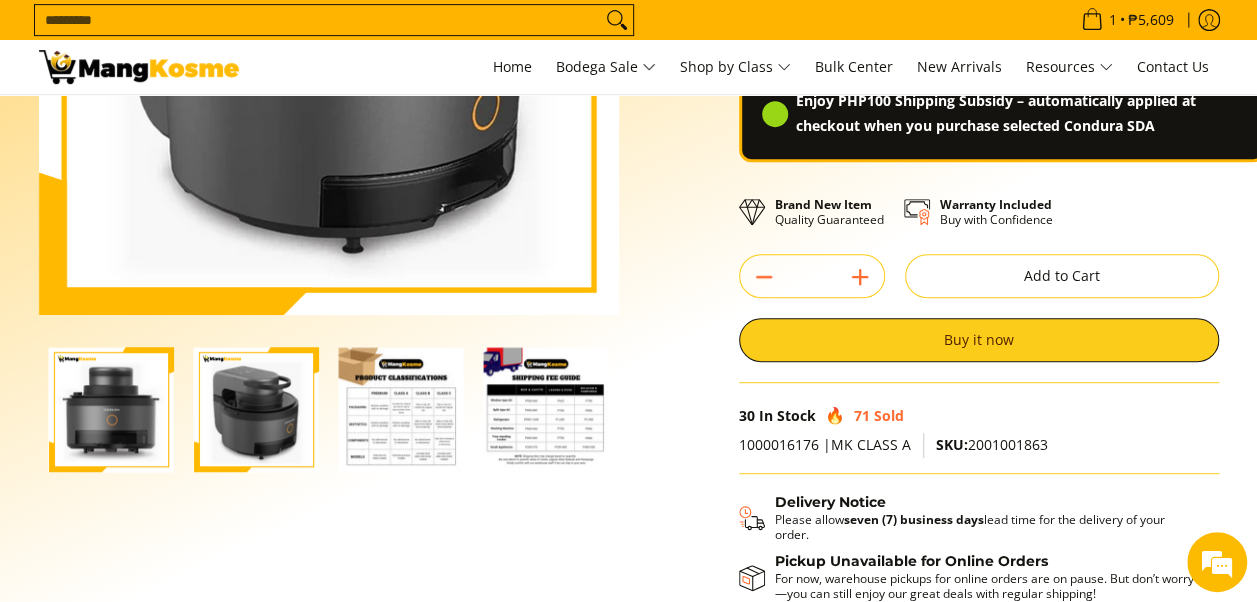 click at bounding box center [401, 409] 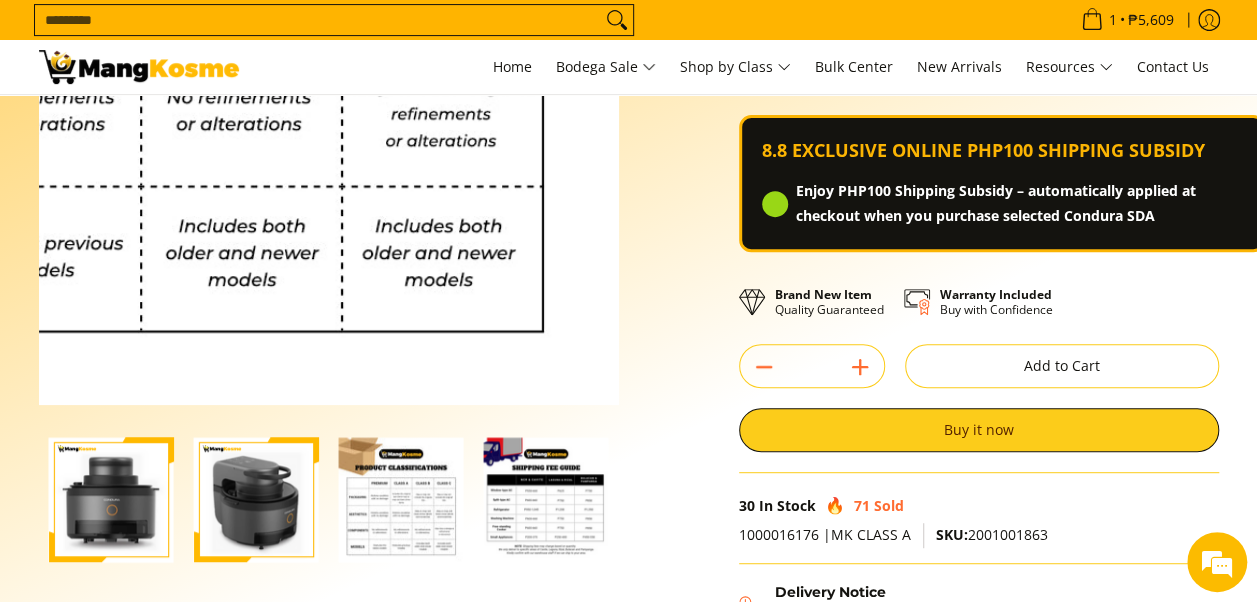 scroll, scrollTop: 400, scrollLeft: 0, axis: vertical 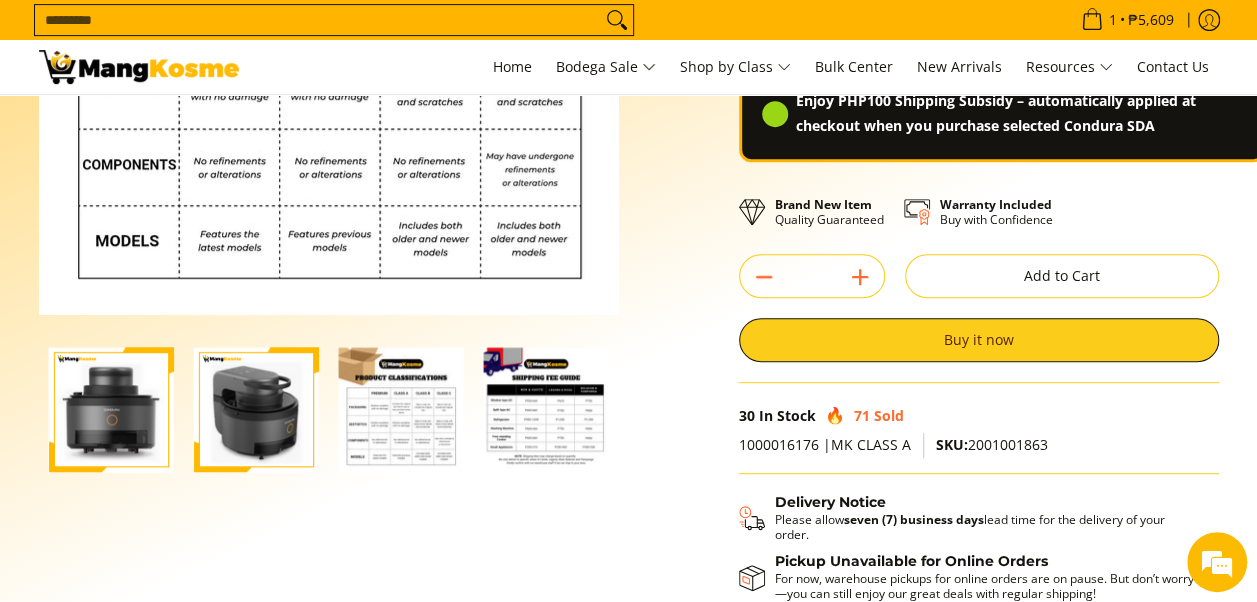 click at bounding box center [546, 409] 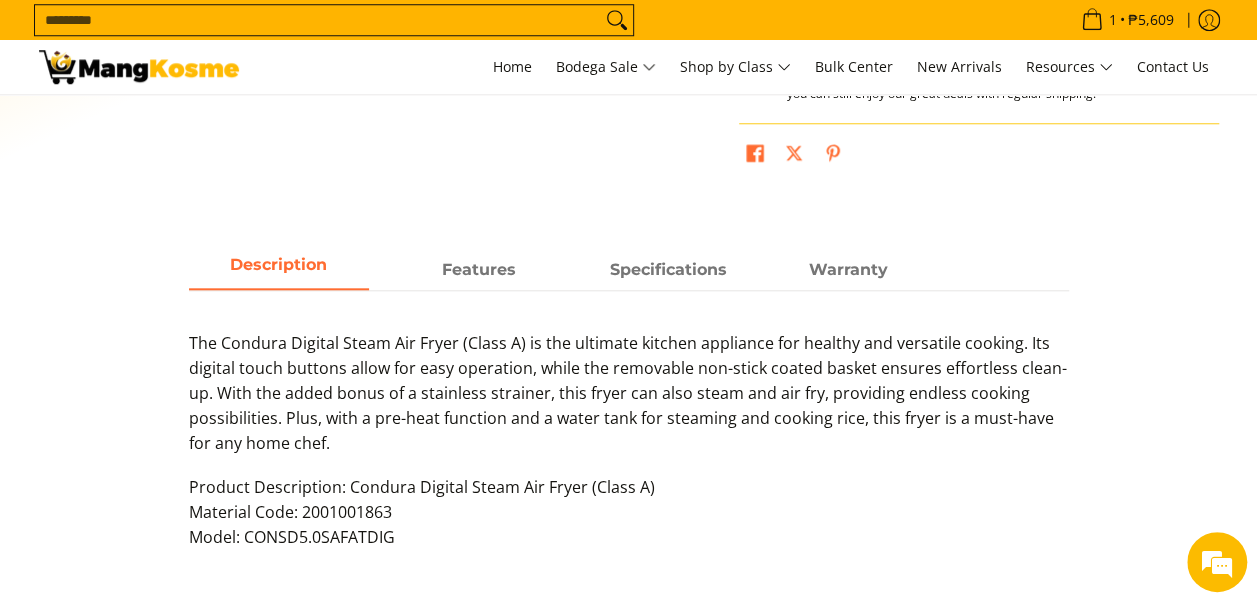 scroll, scrollTop: 500, scrollLeft: 0, axis: vertical 